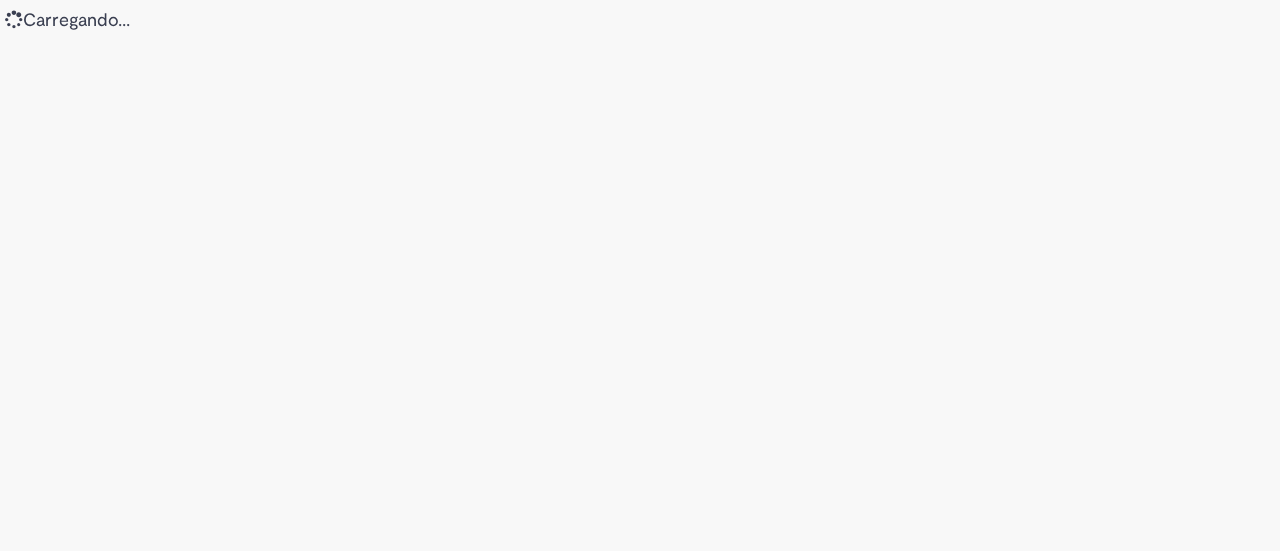 scroll, scrollTop: 0, scrollLeft: 0, axis: both 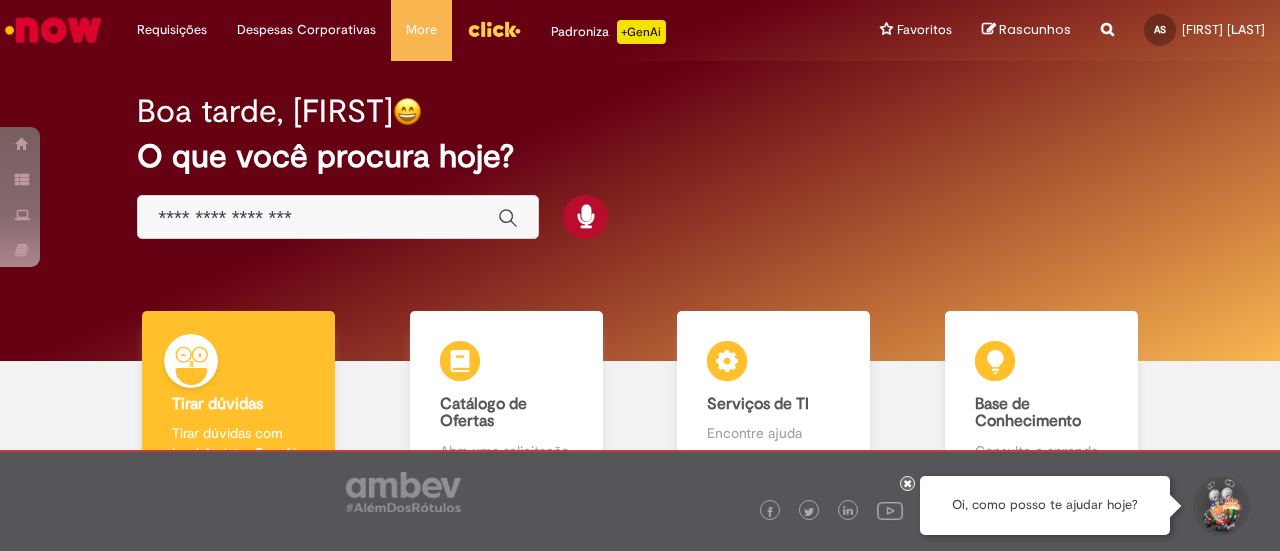click at bounding box center [318, 218] 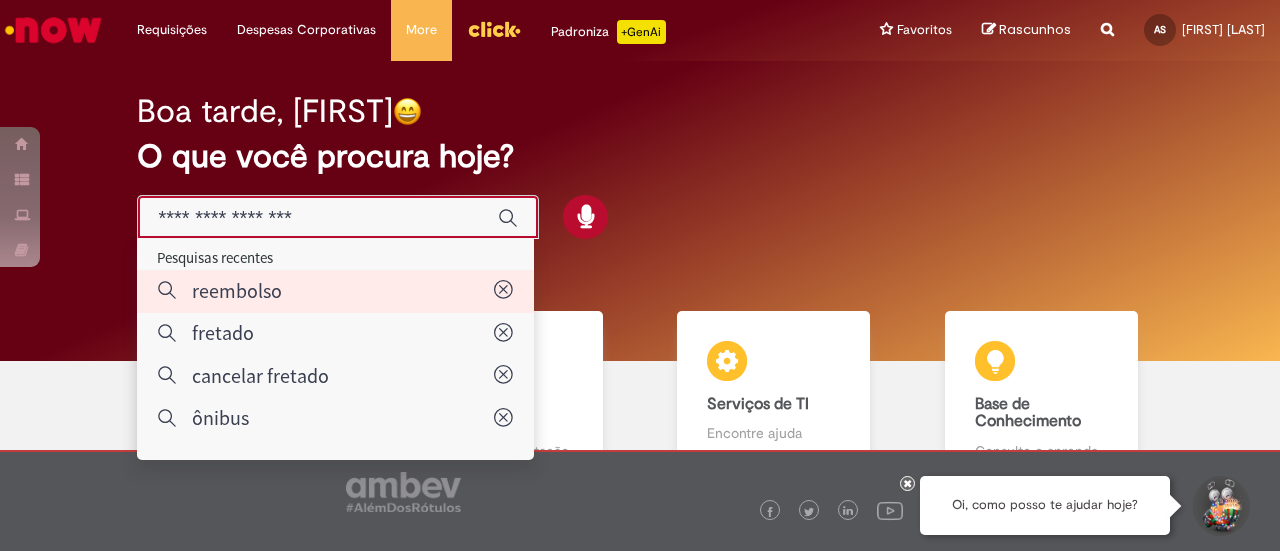 type on "*********" 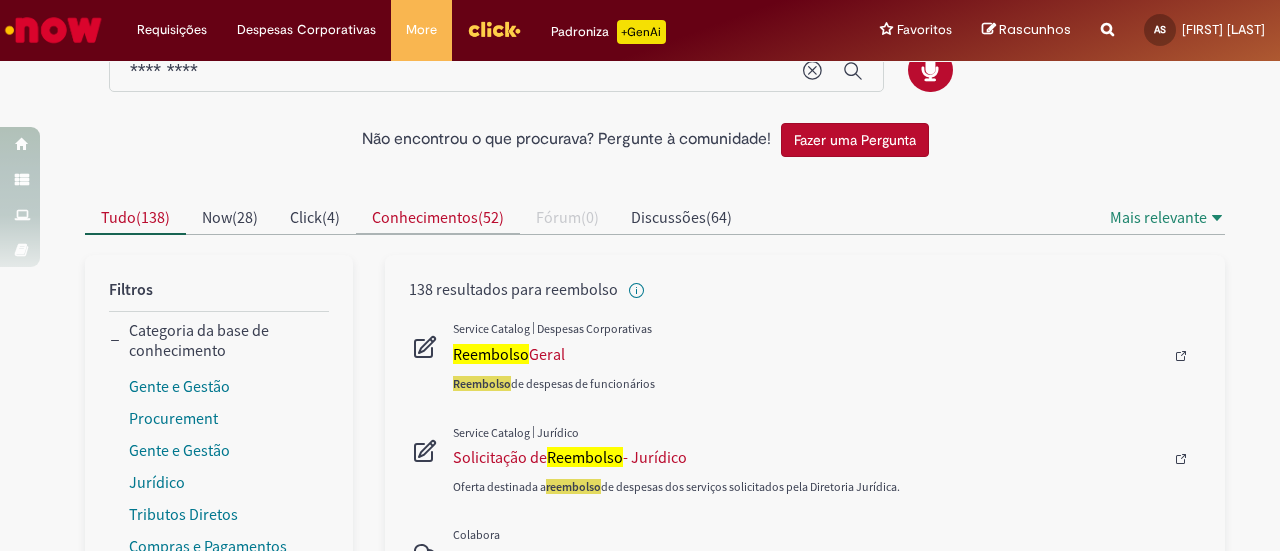 scroll, scrollTop: 100, scrollLeft: 0, axis: vertical 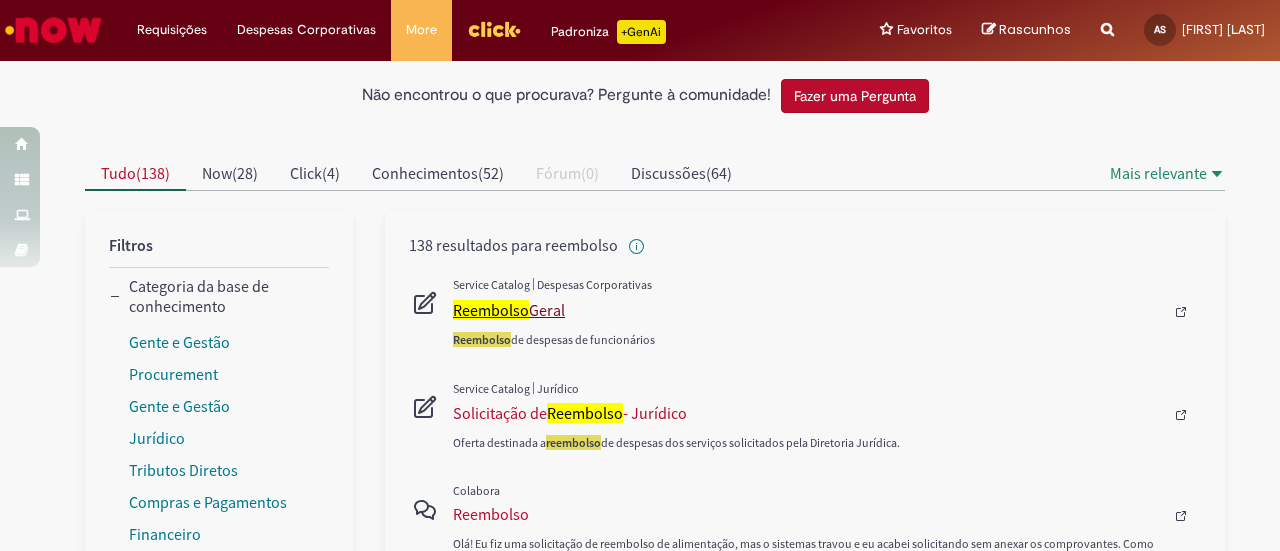 click on "Reembolso  Geral" at bounding box center [808, 310] 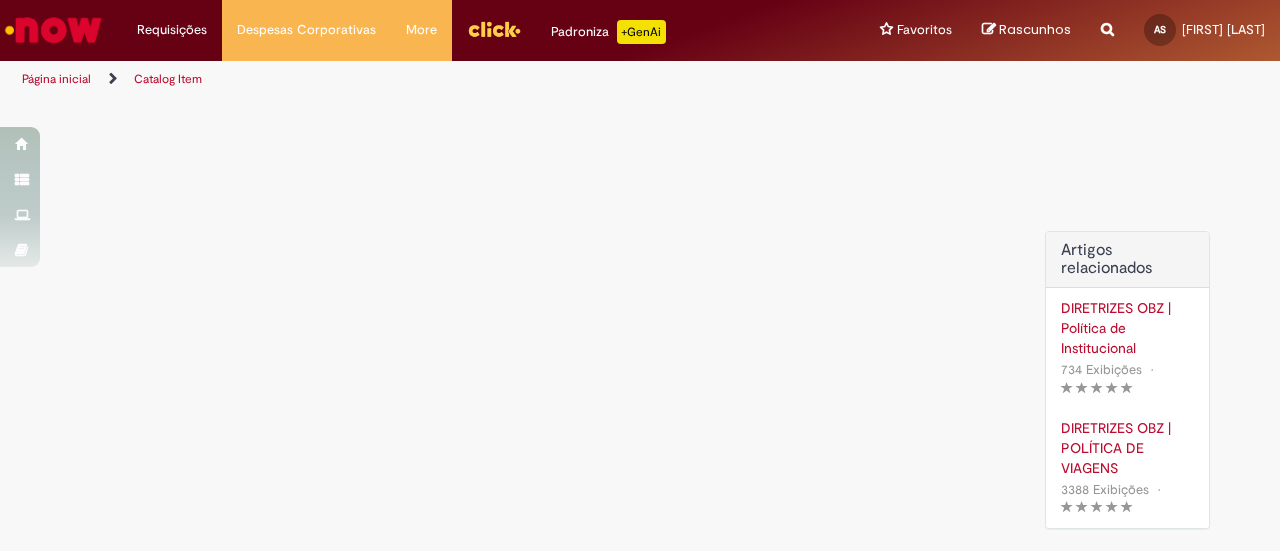 scroll, scrollTop: 0, scrollLeft: 0, axis: both 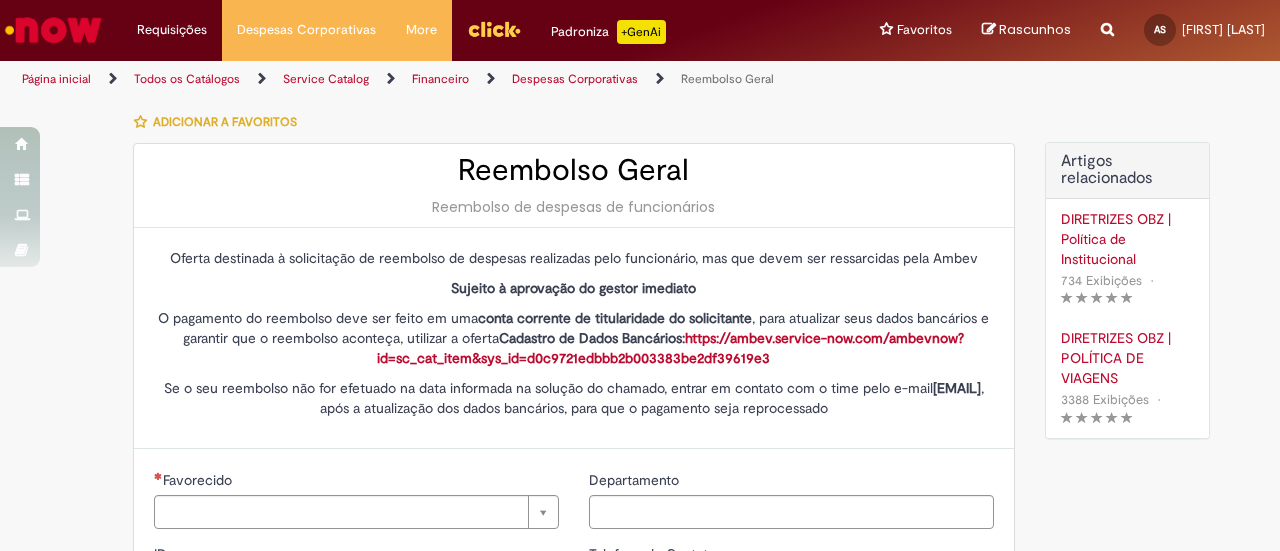 type on "********" 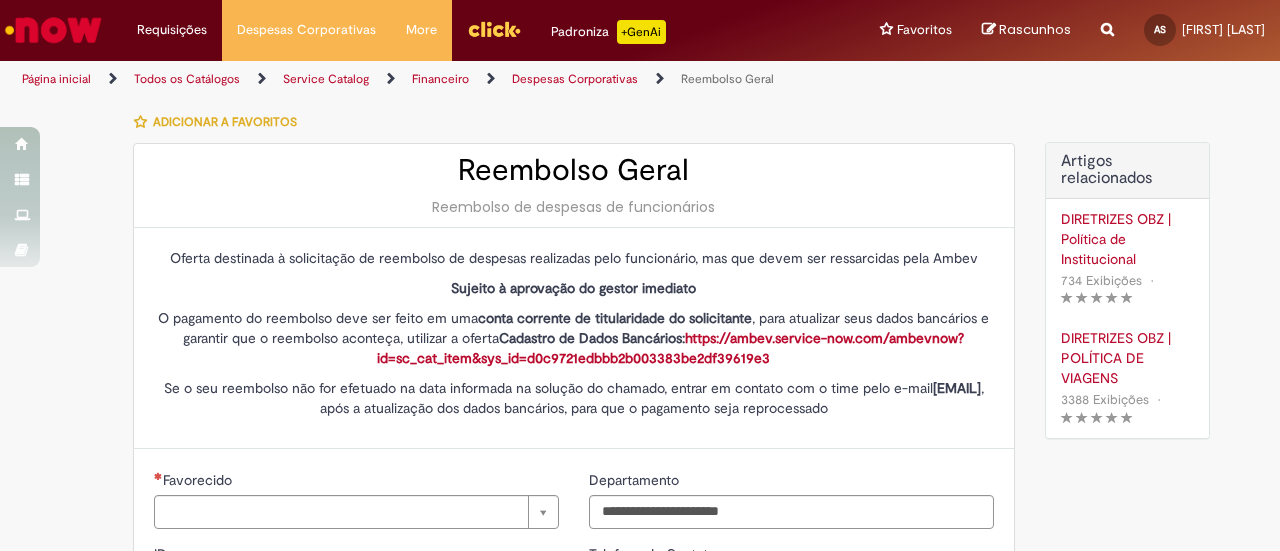 type on "**********" 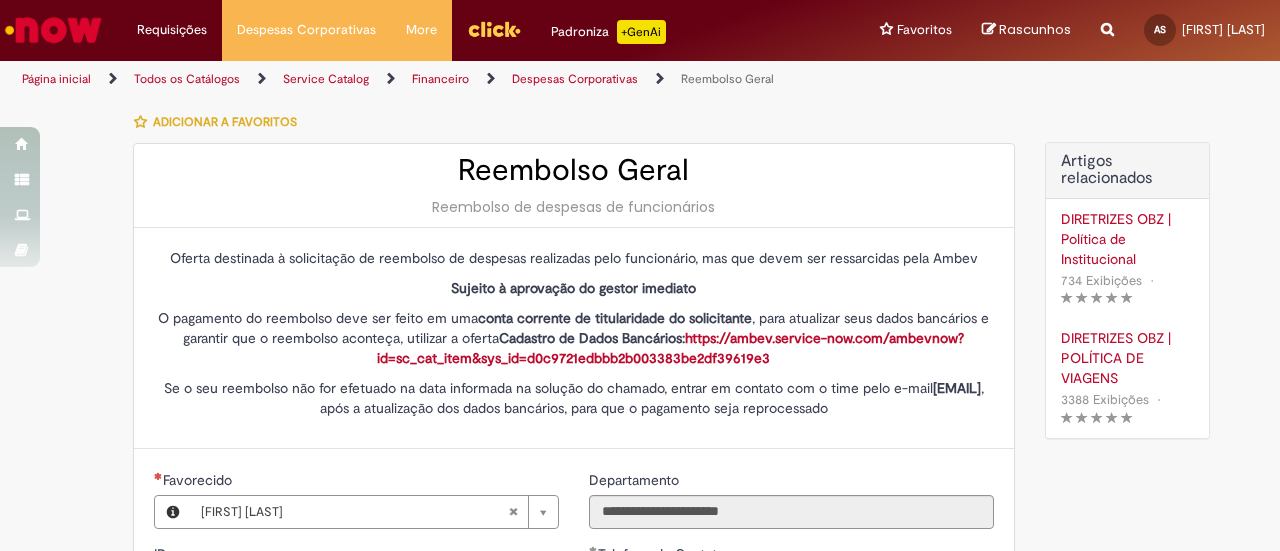 type on "**********" 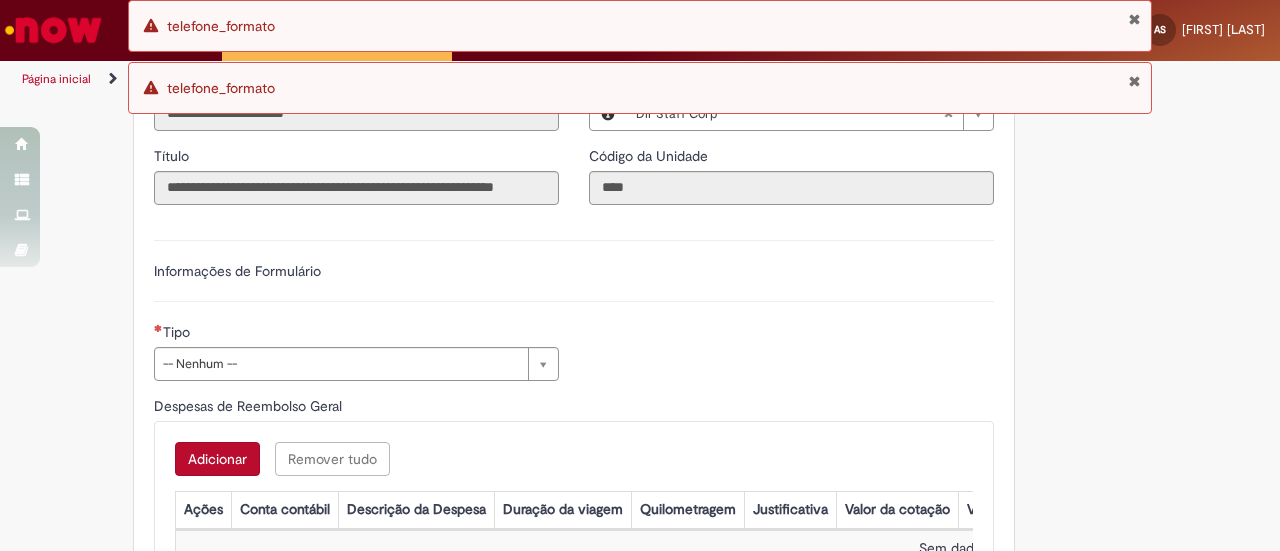 scroll, scrollTop: 559, scrollLeft: 0, axis: vertical 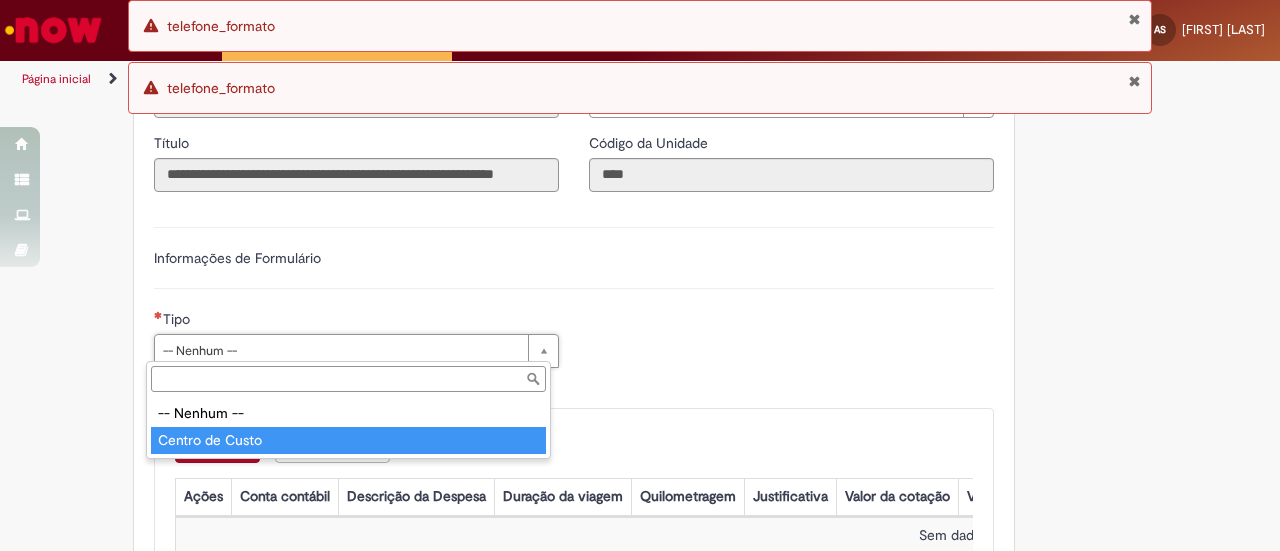 type on "**********" 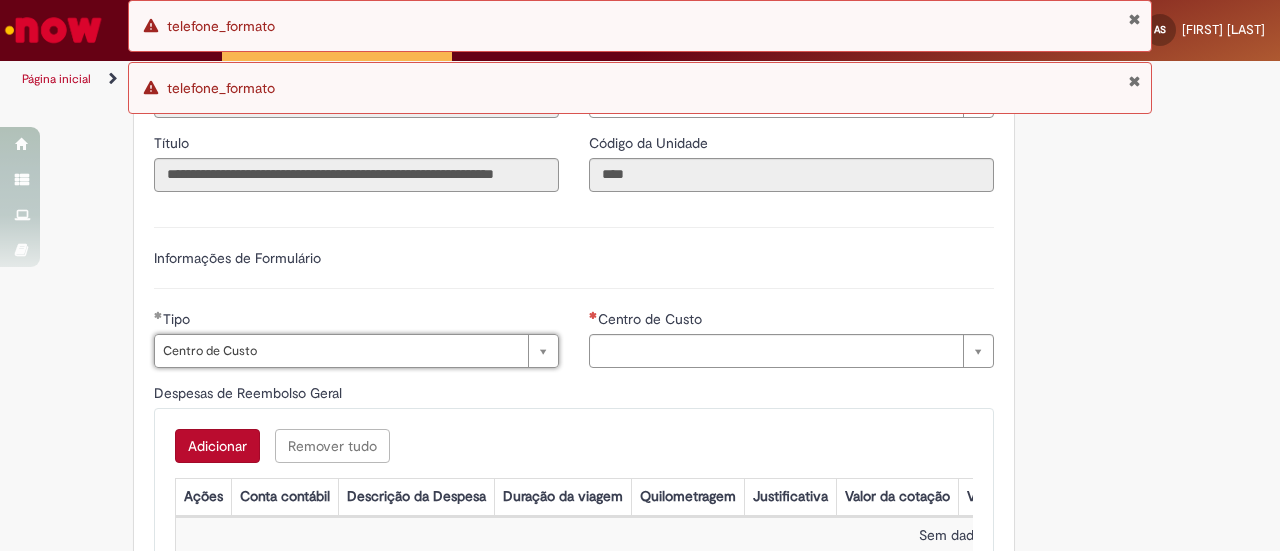 type on "**********" 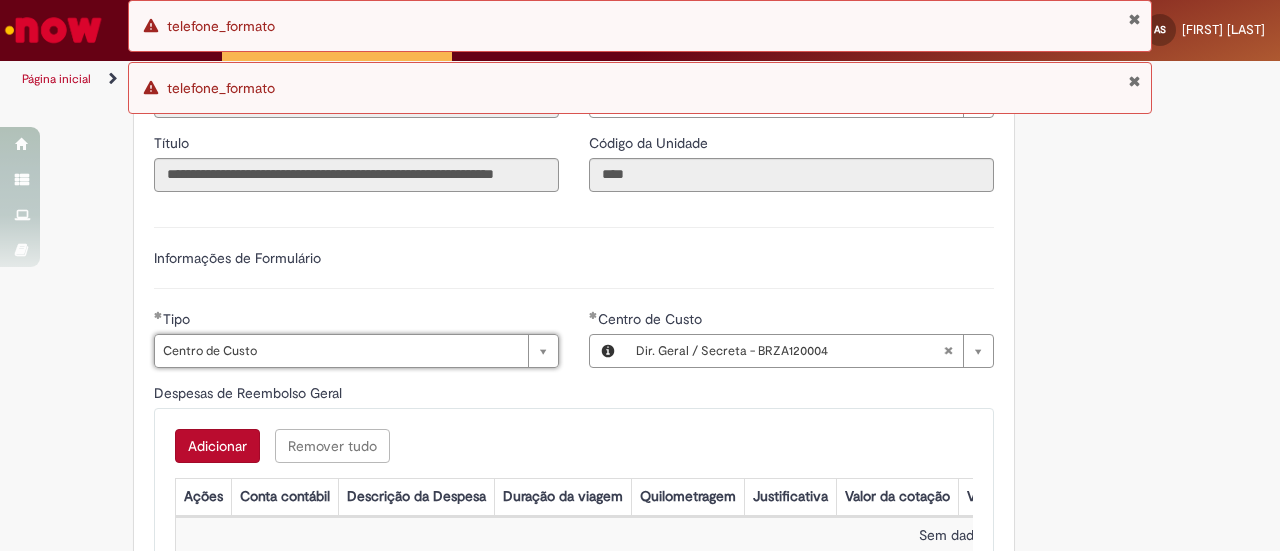type 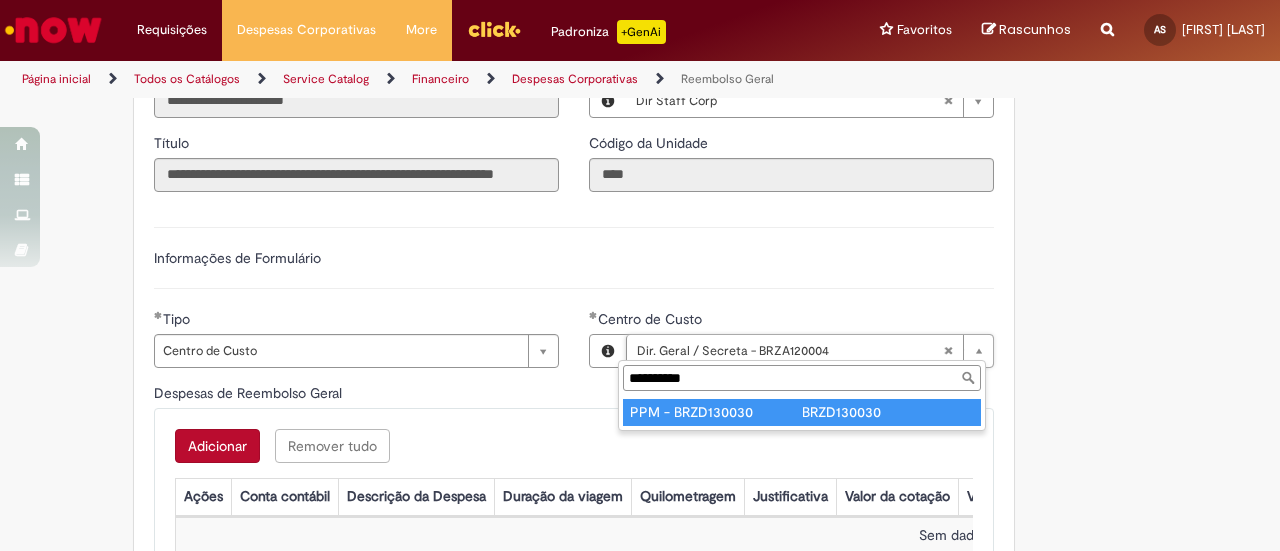 type on "**********" 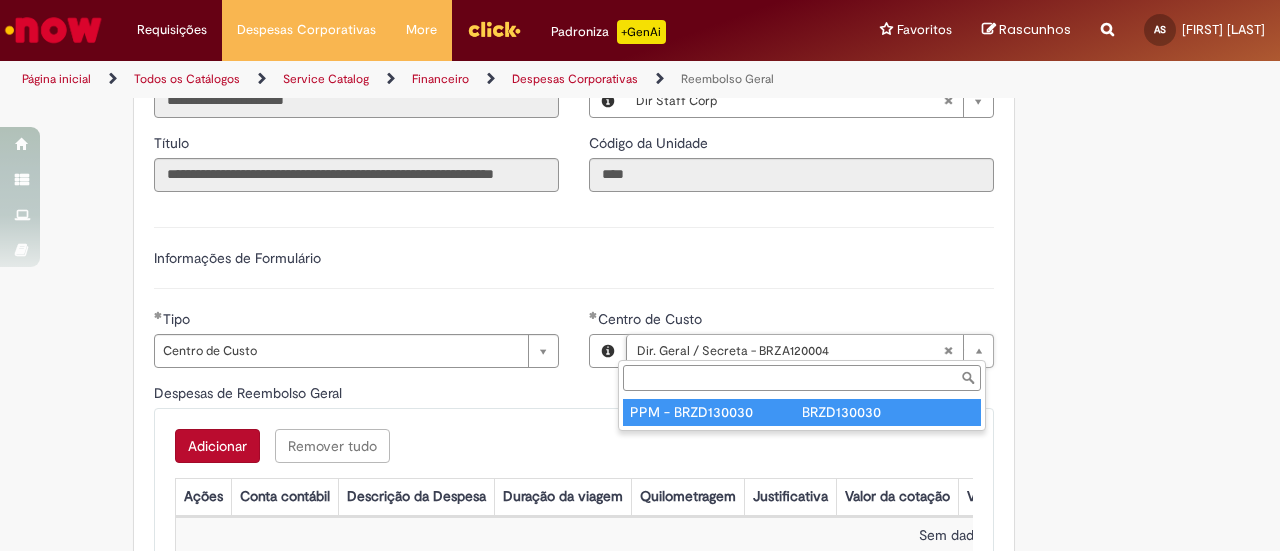 scroll, scrollTop: 0, scrollLeft: 120, axis: horizontal 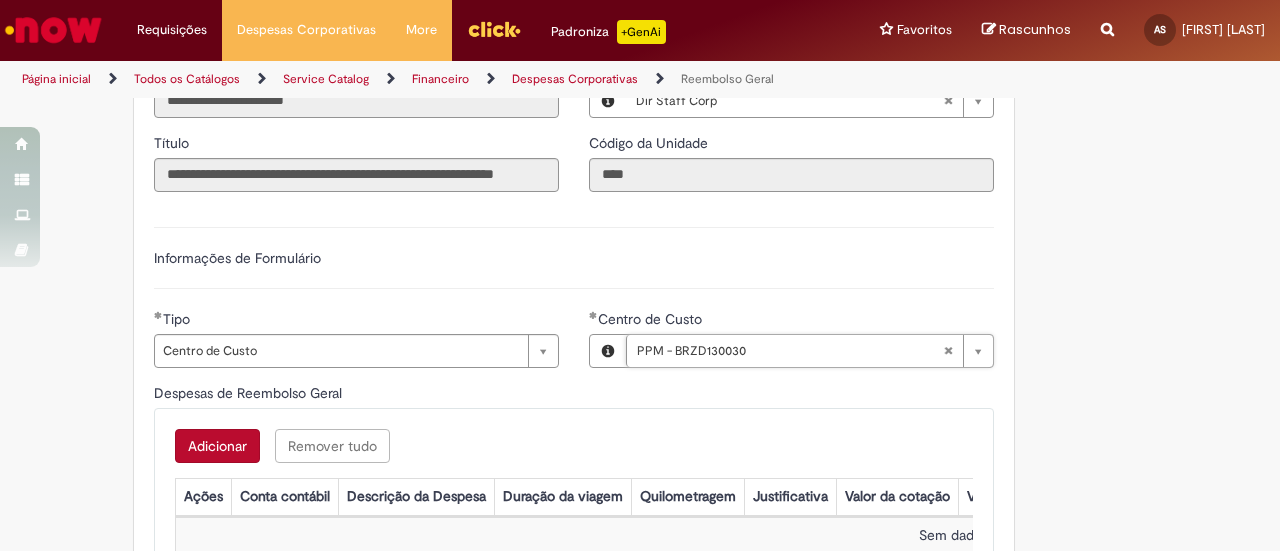 click on "Adicionar" at bounding box center [217, 446] 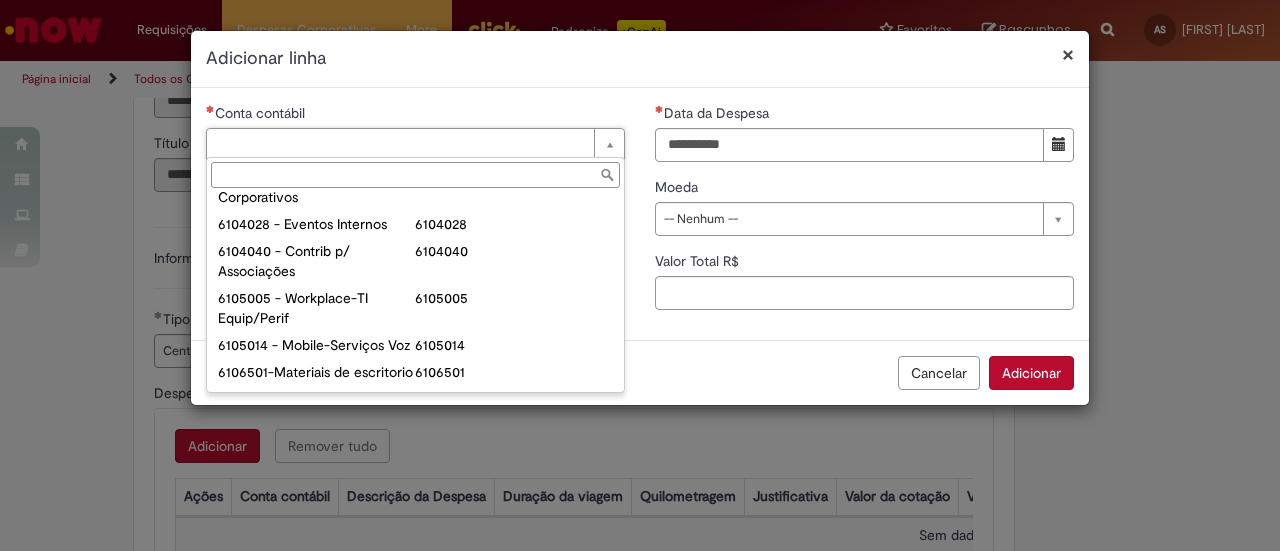scroll, scrollTop: 1200, scrollLeft: 0, axis: vertical 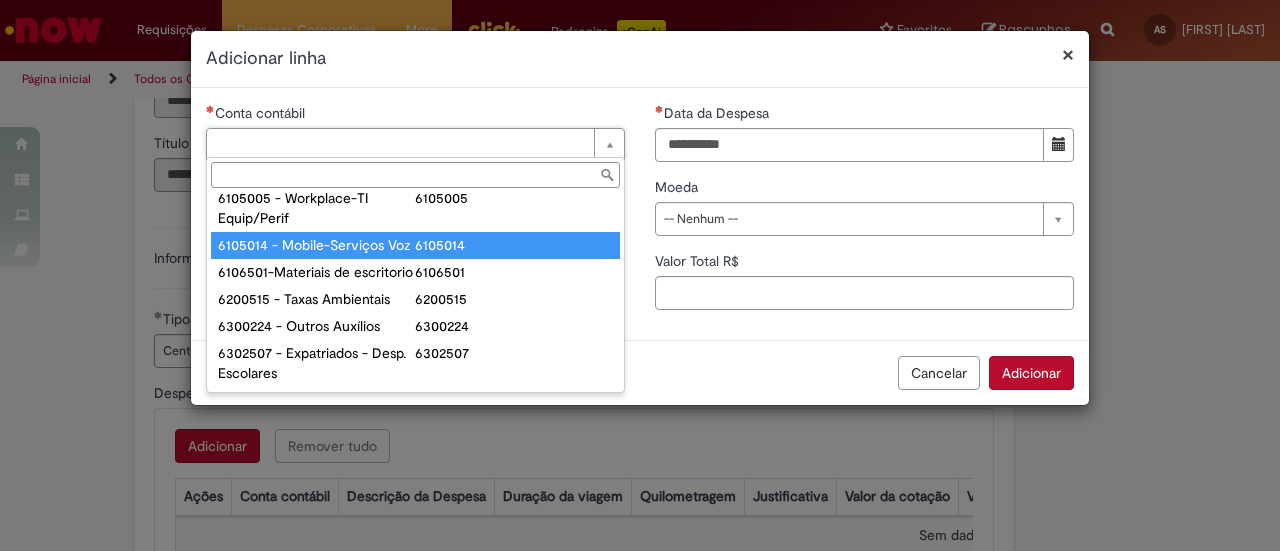 type on "**********" 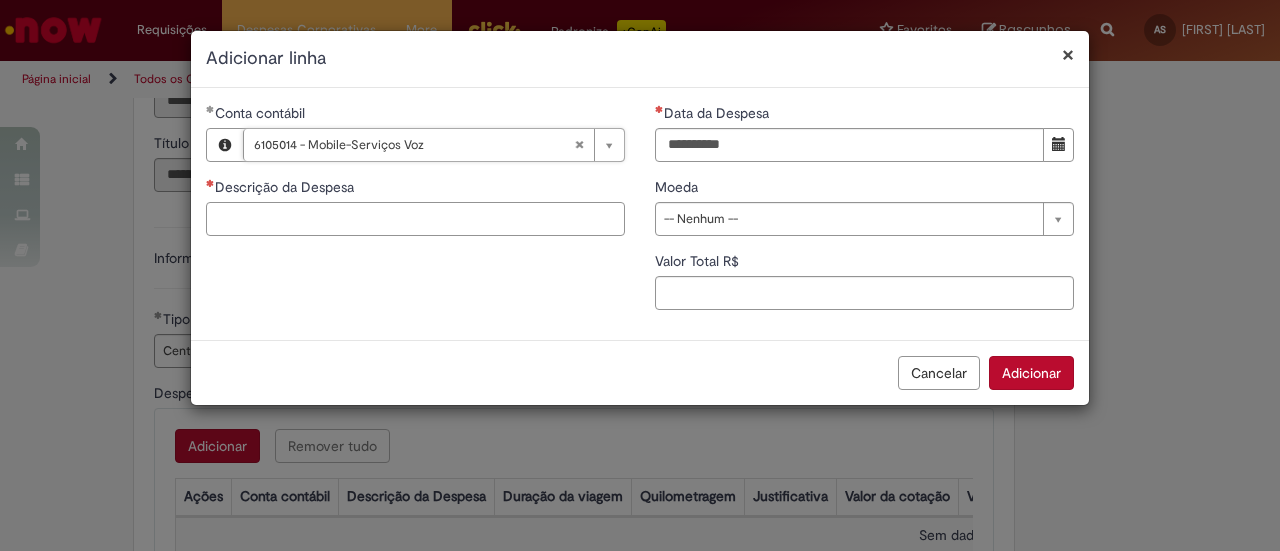 click on "Descrição da Despesa" at bounding box center (415, 219) 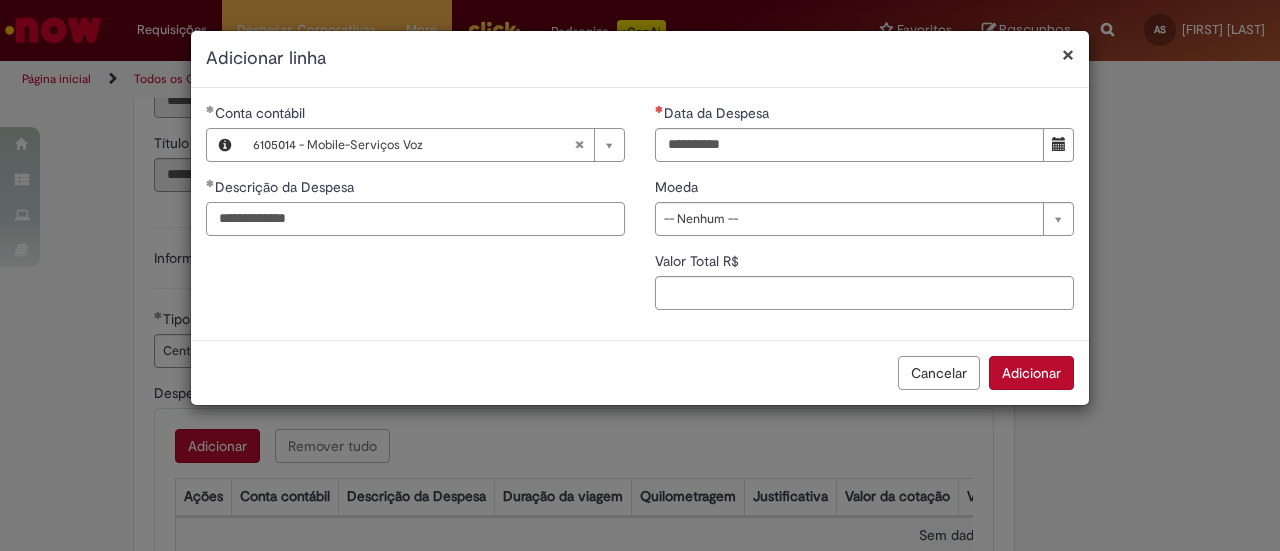 type on "**********" 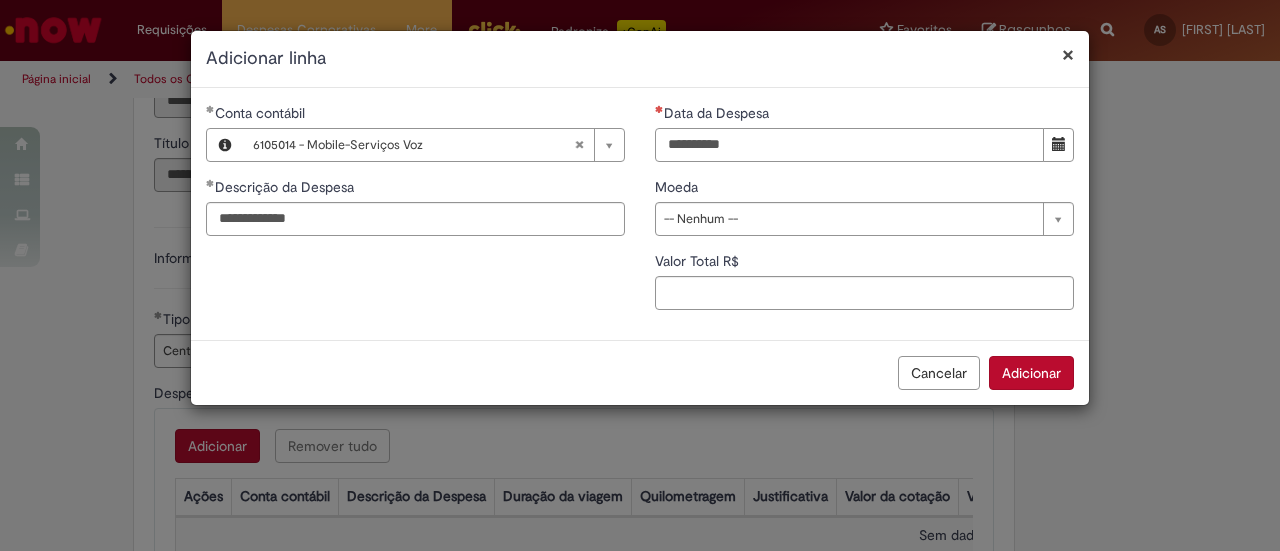 click on "Data da Despesa" at bounding box center [849, 145] 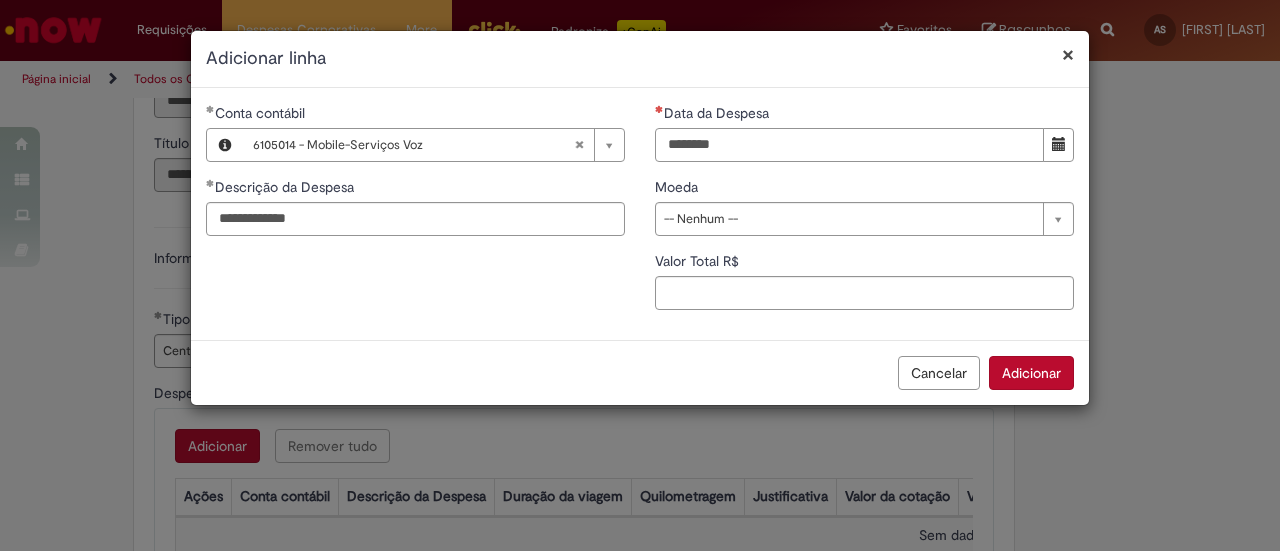 click on "********" at bounding box center [849, 145] 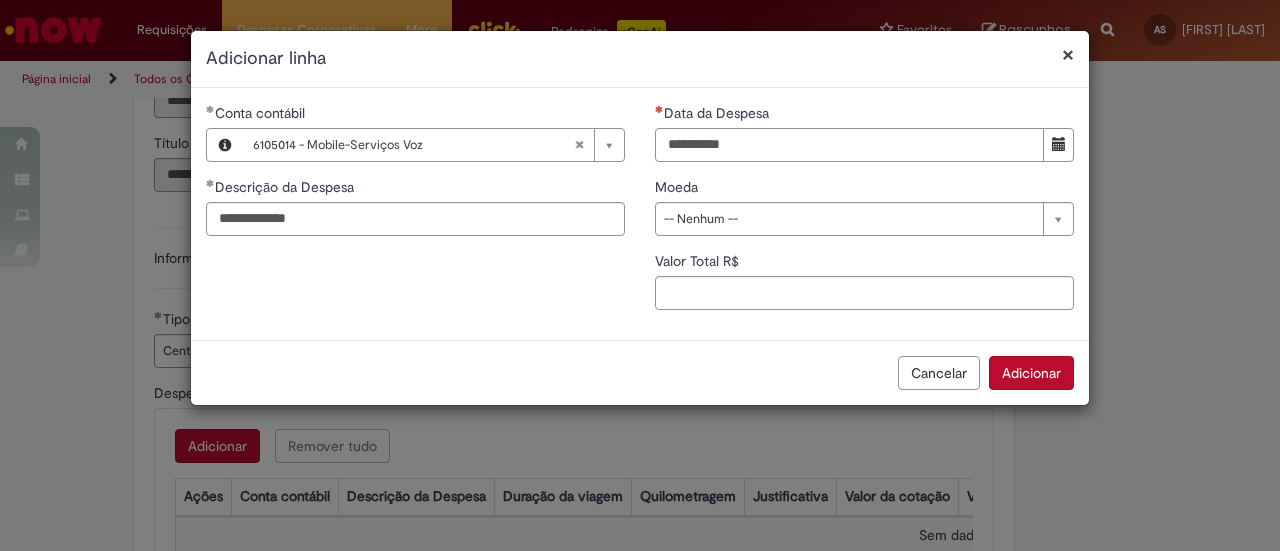 type on "**********" 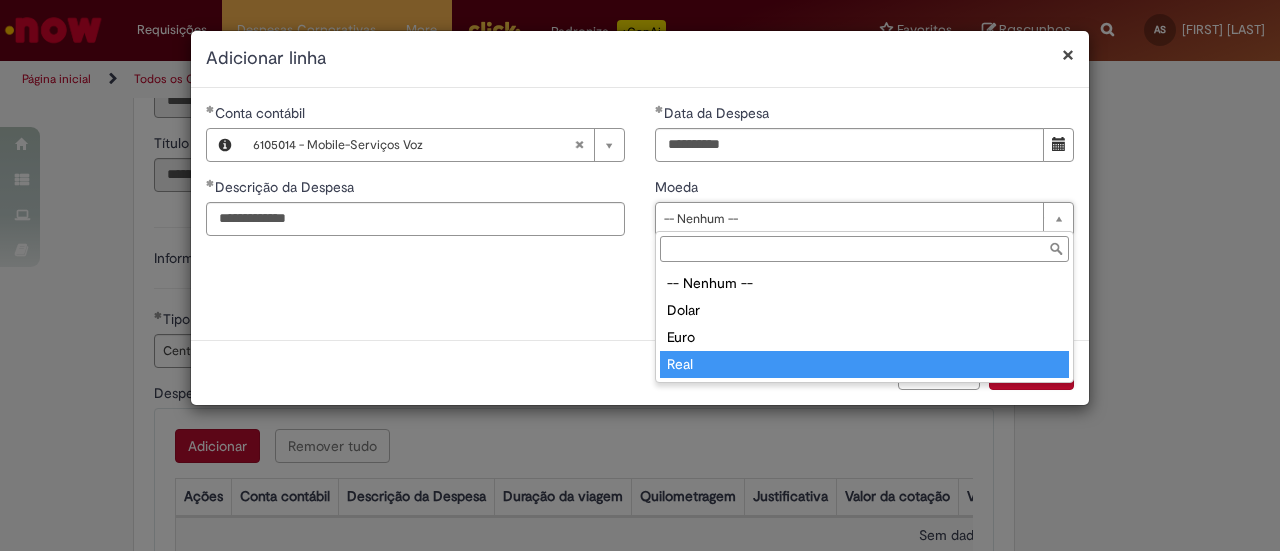 type on "****" 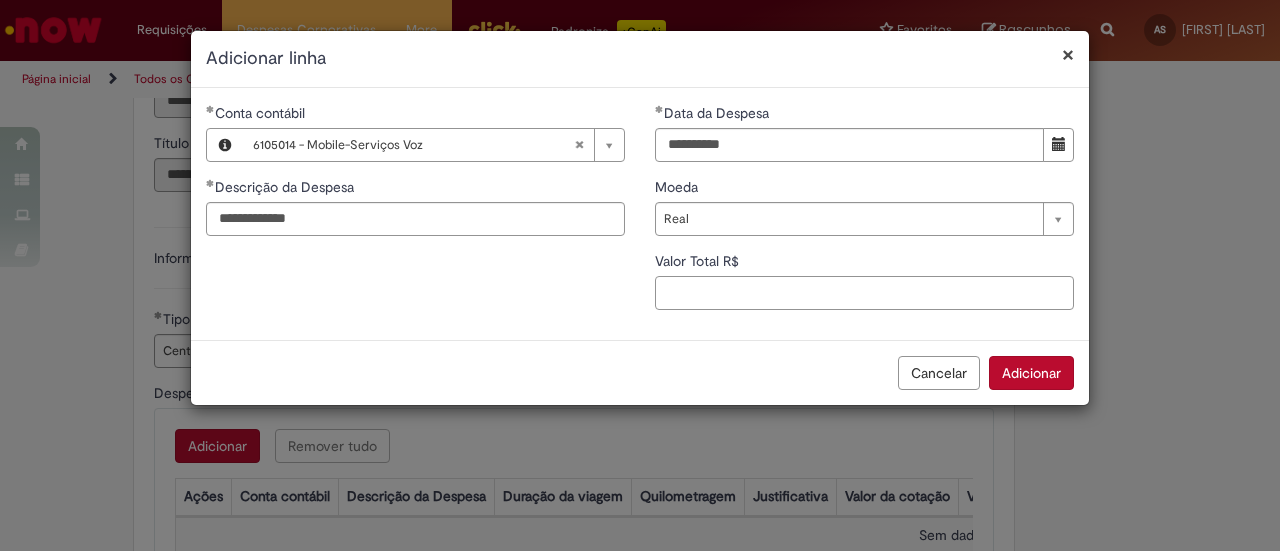 click on "Valor Total R$" at bounding box center (864, 293) 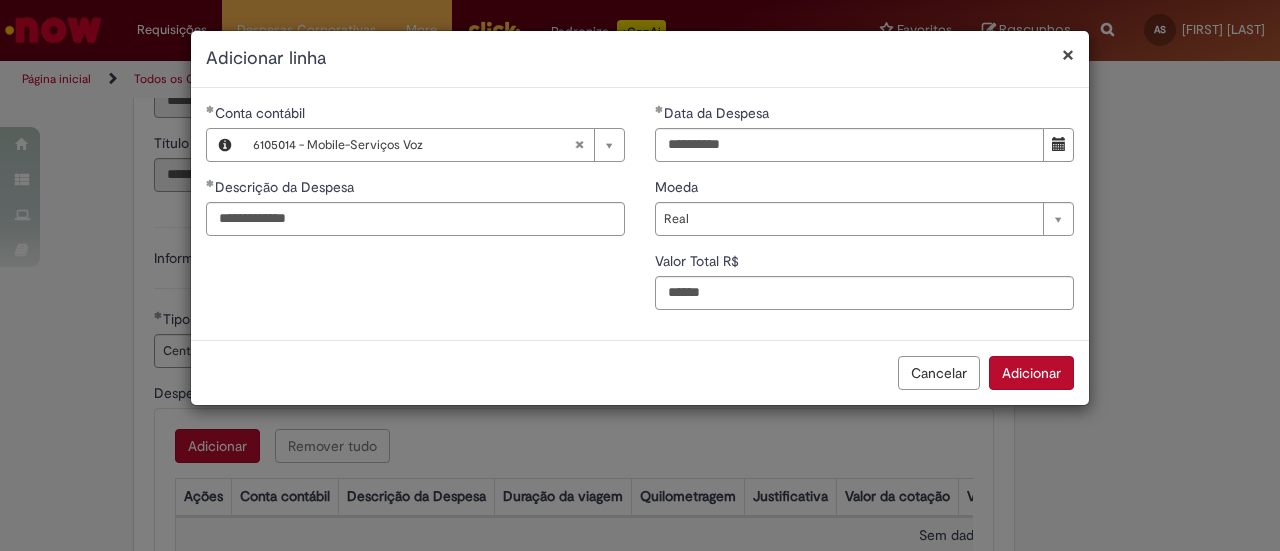 type on "***" 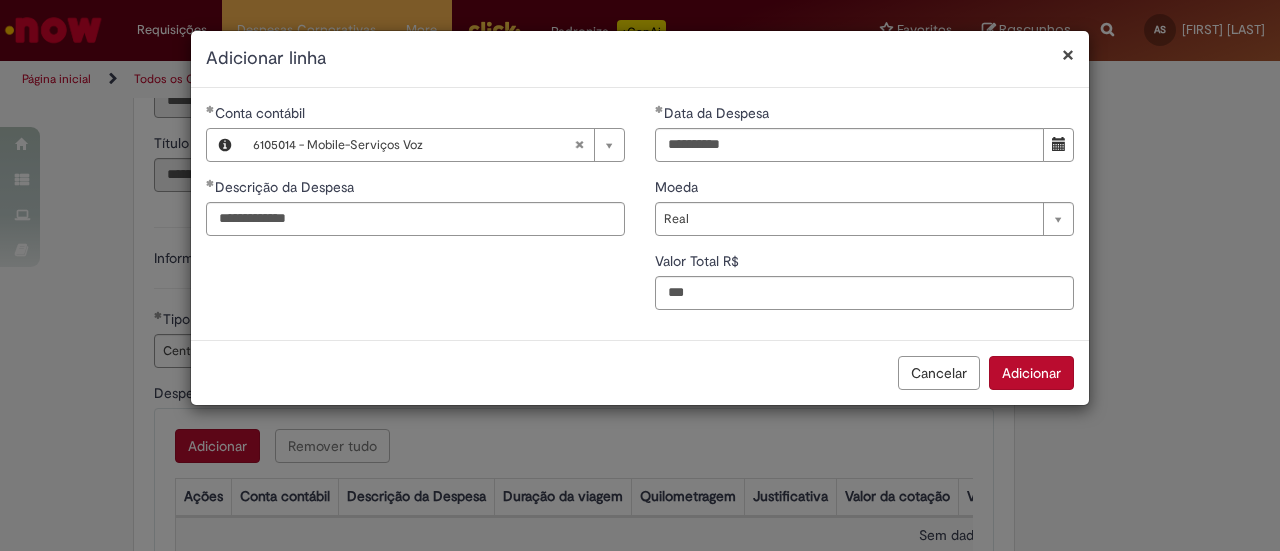 click on "Adicionar" at bounding box center [1031, 373] 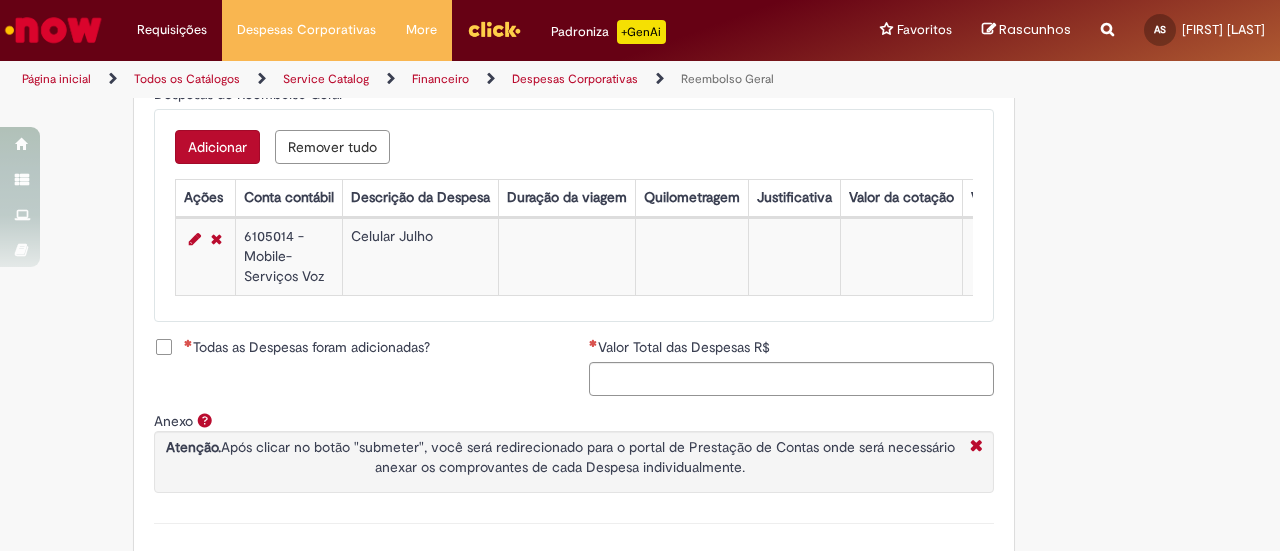scroll, scrollTop: 859, scrollLeft: 0, axis: vertical 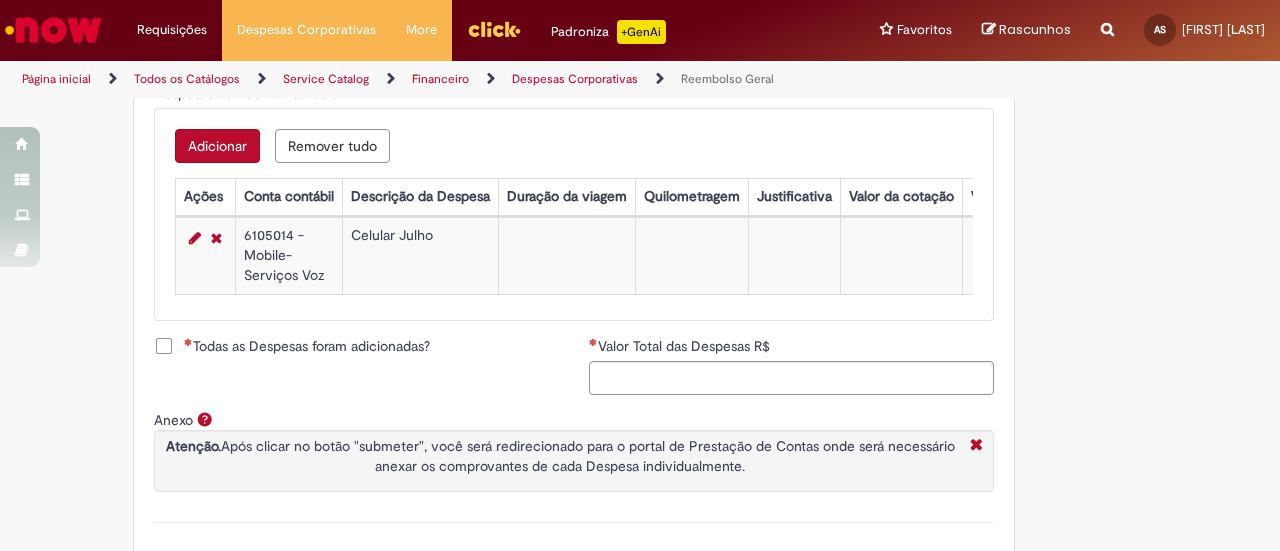 click on "Todas as Despesas foram adicionadas?" at bounding box center (307, 346) 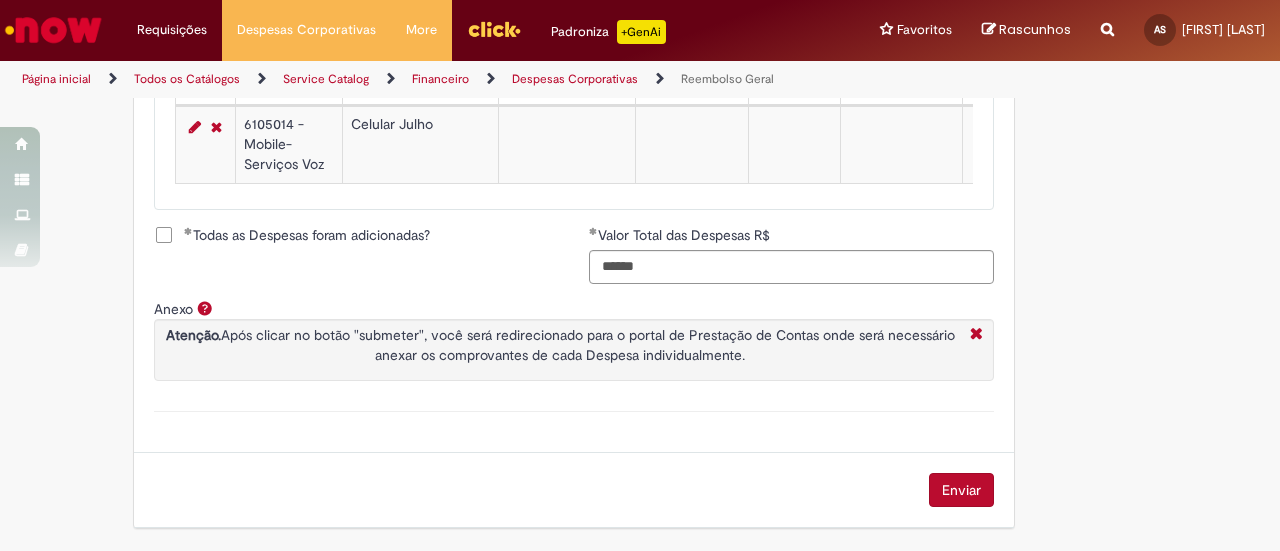 click on "Enviar" at bounding box center [961, 490] 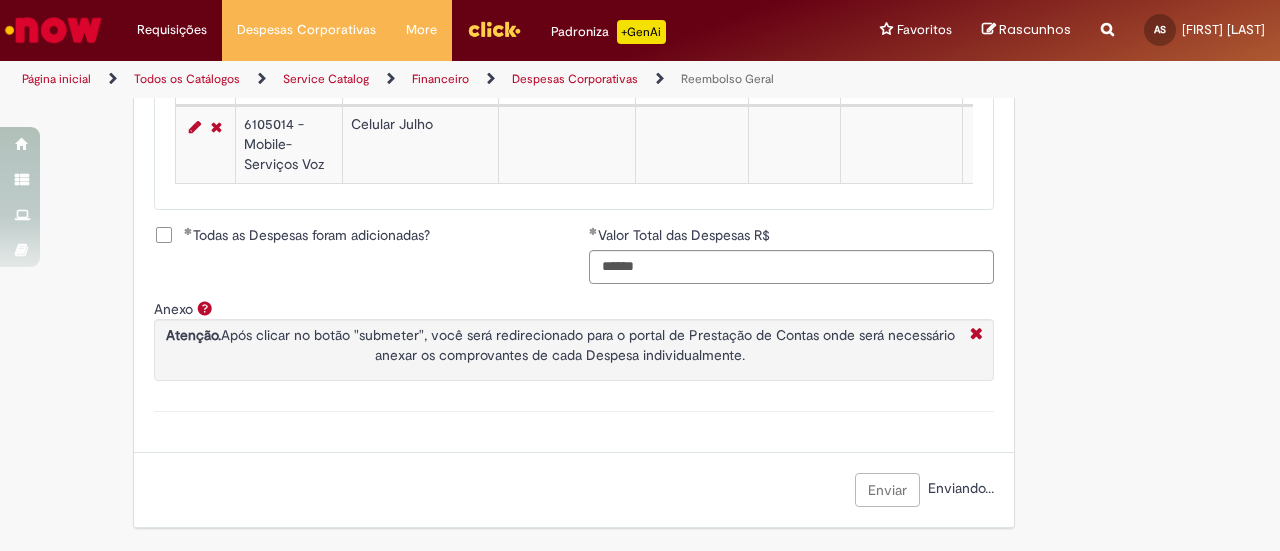 scroll, scrollTop: 259, scrollLeft: 0, axis: vertical 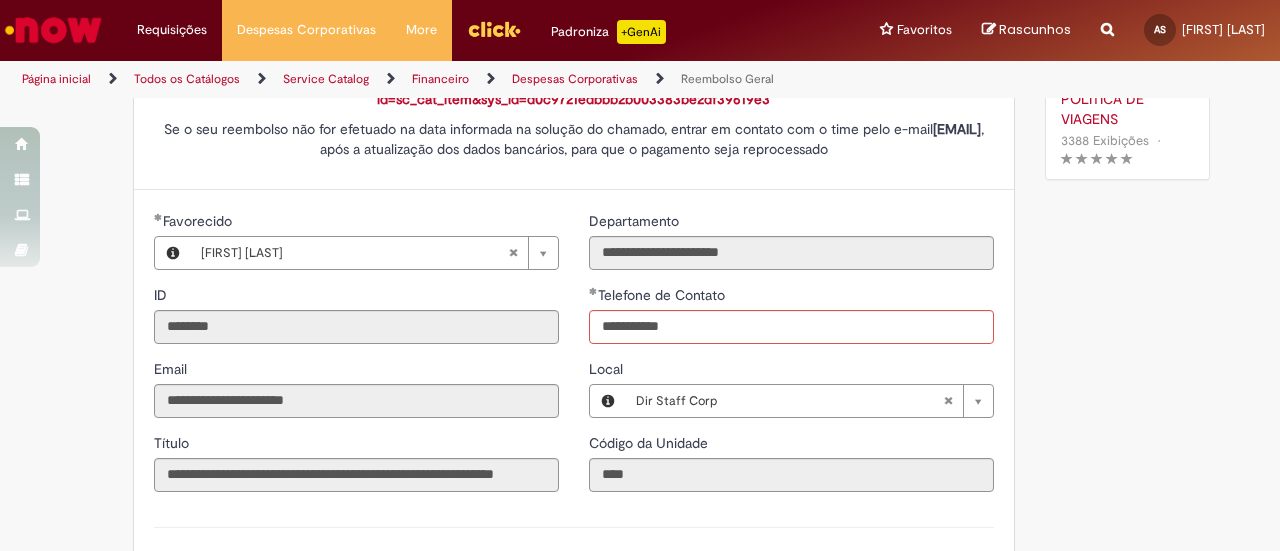 type on "**********" 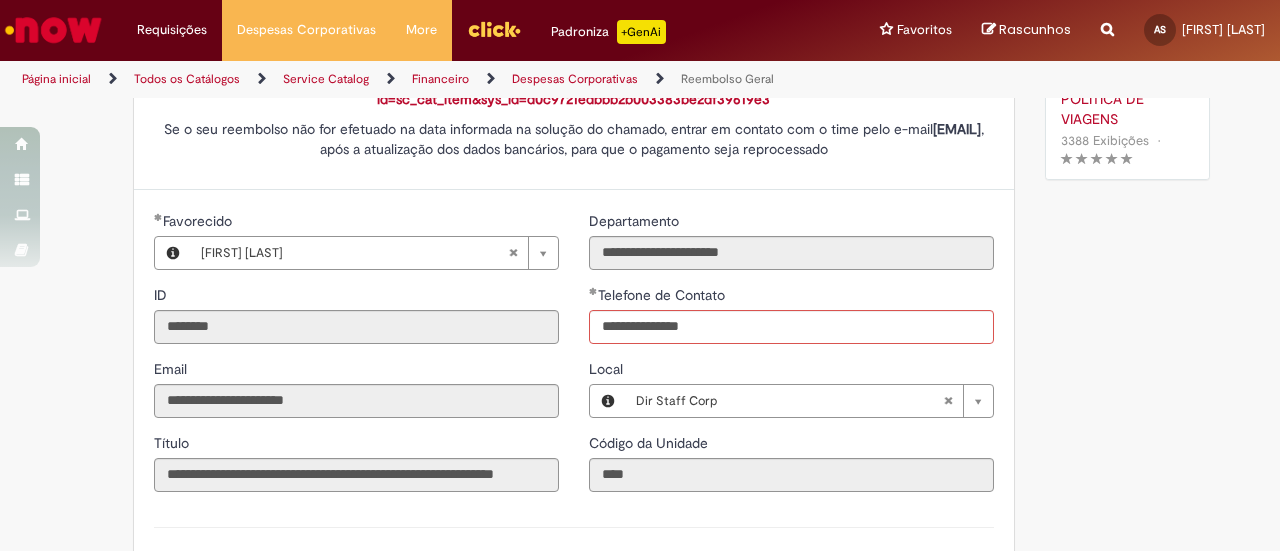 click on "Adicionar a Favoritos
Reembolso Geral
Reembolso de despesas de funcionários
Oferta destinada à solicitação de reembolso de despesas realizadas pelo funcionário, mas que devem ser ressarcidas pela Ambev
Sujeito à aprovação do gestor imediato
O pagamento do reembolso deve ser feito em uma  conta corrente de titularidade do solicitante , para atualizar seus dados bancários e garantir que o reembolso aconteça, utilizar a oferta  Cadastro de Dados Bancários:  https://ambev.service-now.com/ambevnow?id=sc_cat_item&sys_id=d0c9721edbbb2b003383be2df39619e3
Se o seu reembolso não for efetuado na data informada na solução do chamado, entrar em contato com o time pelo e-mail  opreembolsoseadiantamentos@ambev.com.br , após a atualização dos dados bancários, para que o pagamento seja reprocessado
sap a integrar *** Country Code **" at bounding box center [640, 551] 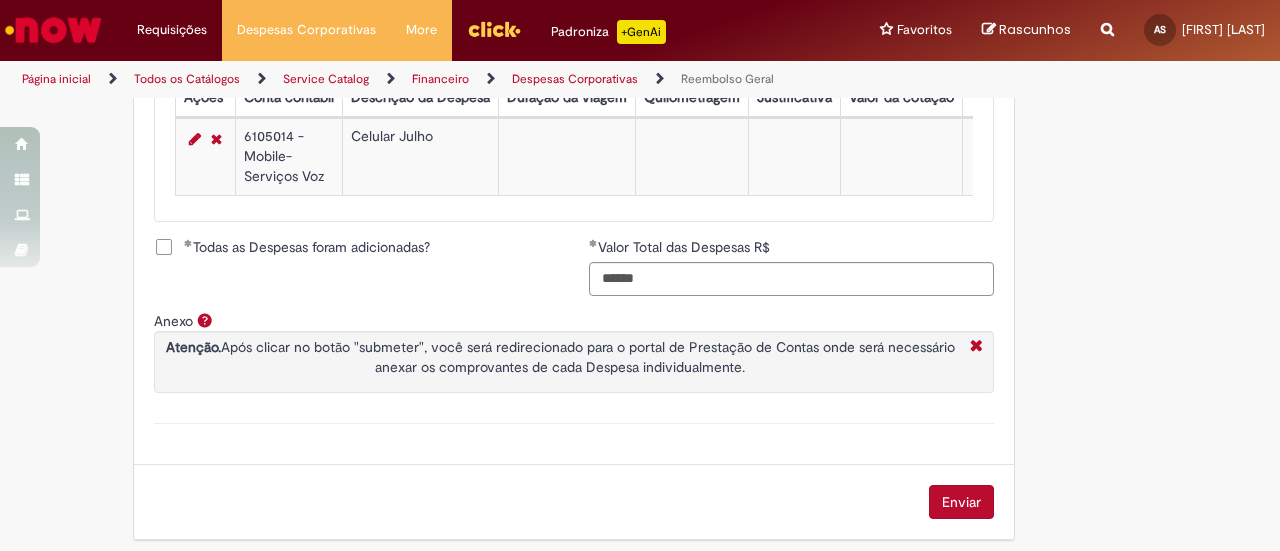 scroll, scrollTop: 959, scrollLeft: 0, axis: vertical 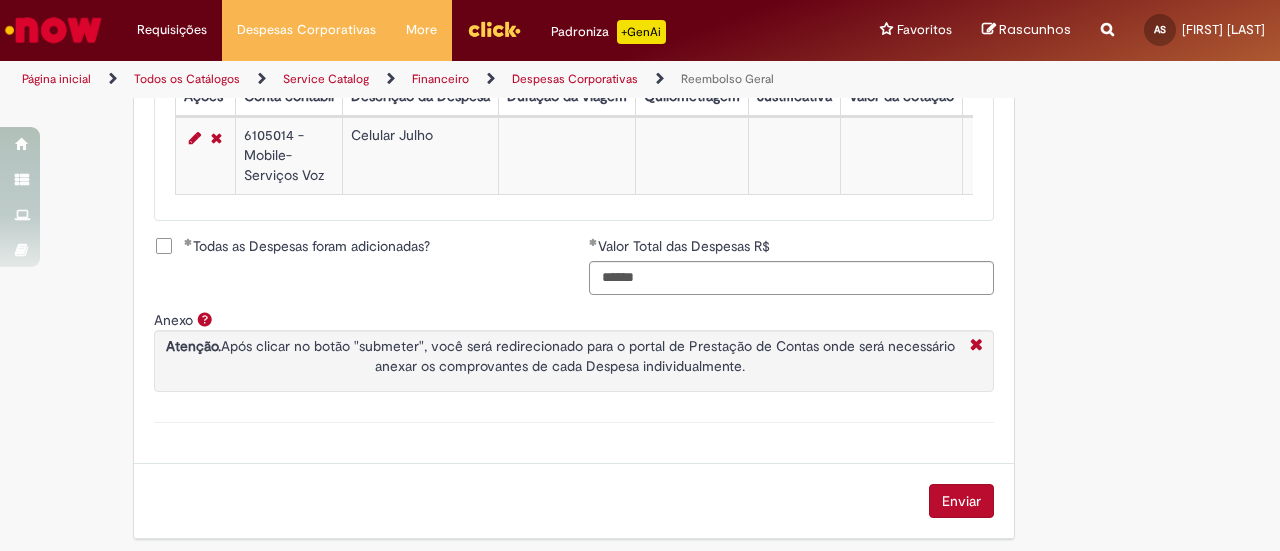 click on "Enviar" at bounding box center (961, 501) 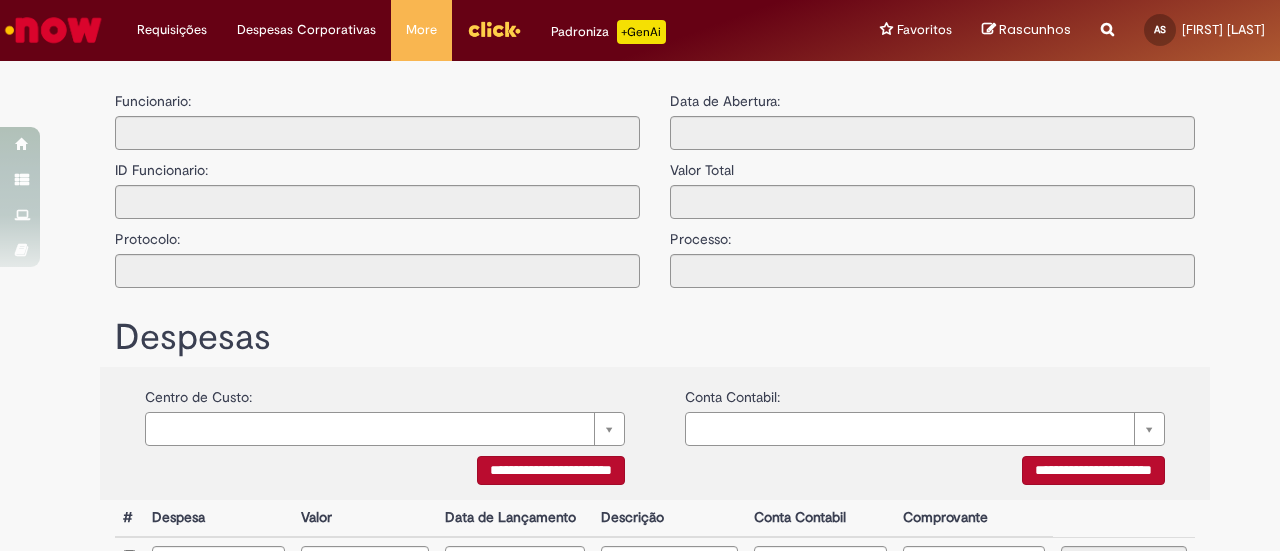 scroll, scrollTop: 0, scrollLeft: 0, axis: both 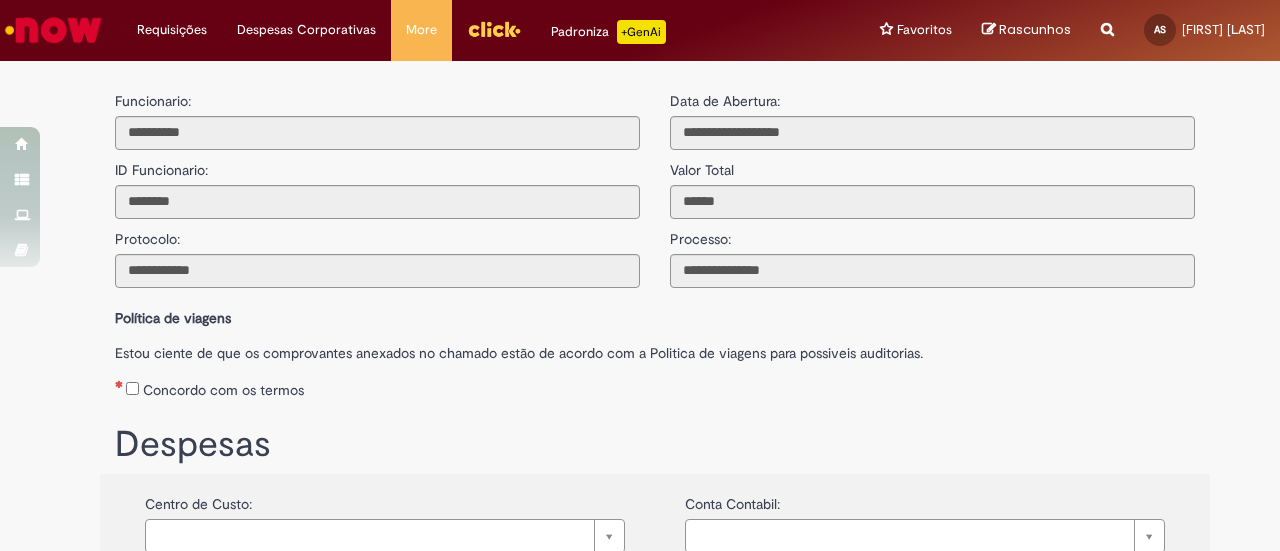 click on "Concordo com os termos" at bounding box center [655, 386] 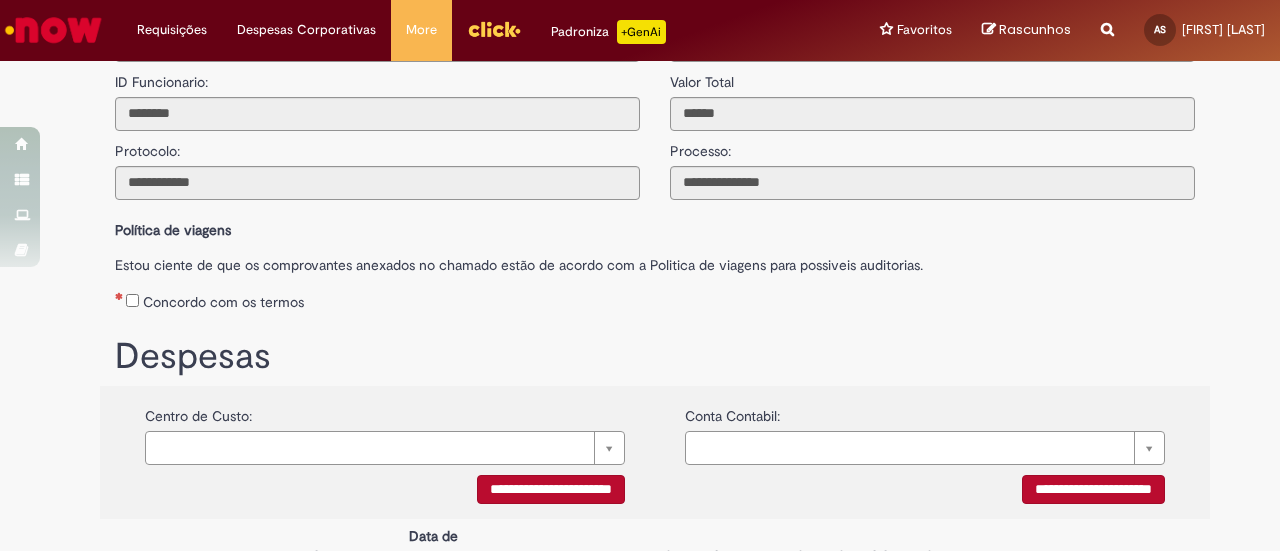 scroll, scrollTop: 400, scrollLeft: 0, axis: vertical 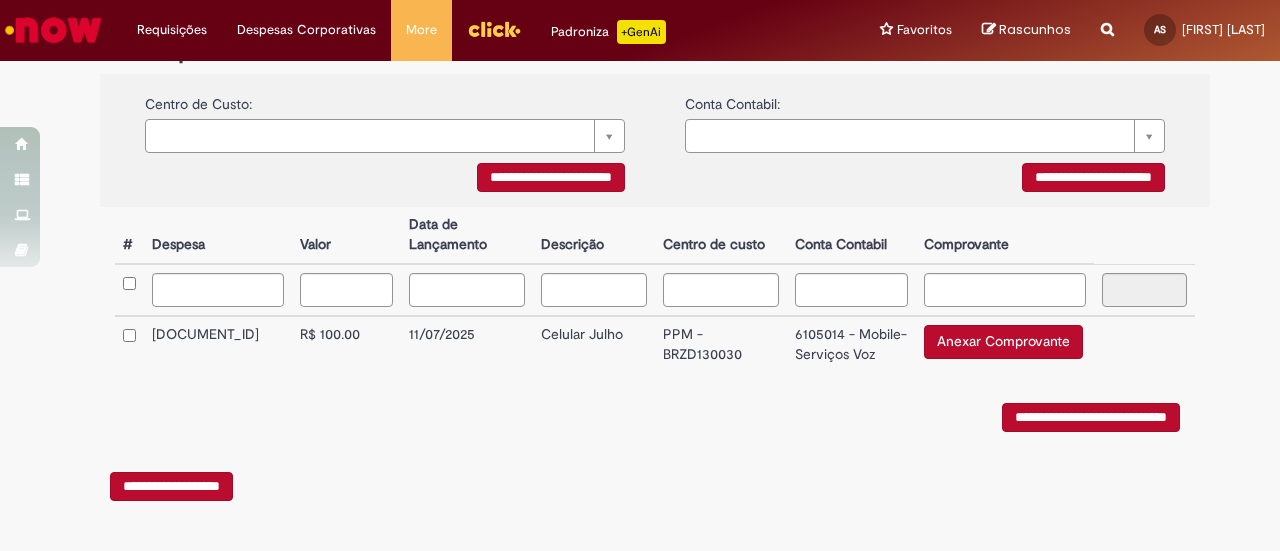 click on "Anexar Comprovante" at bounding box center (1003, 342) 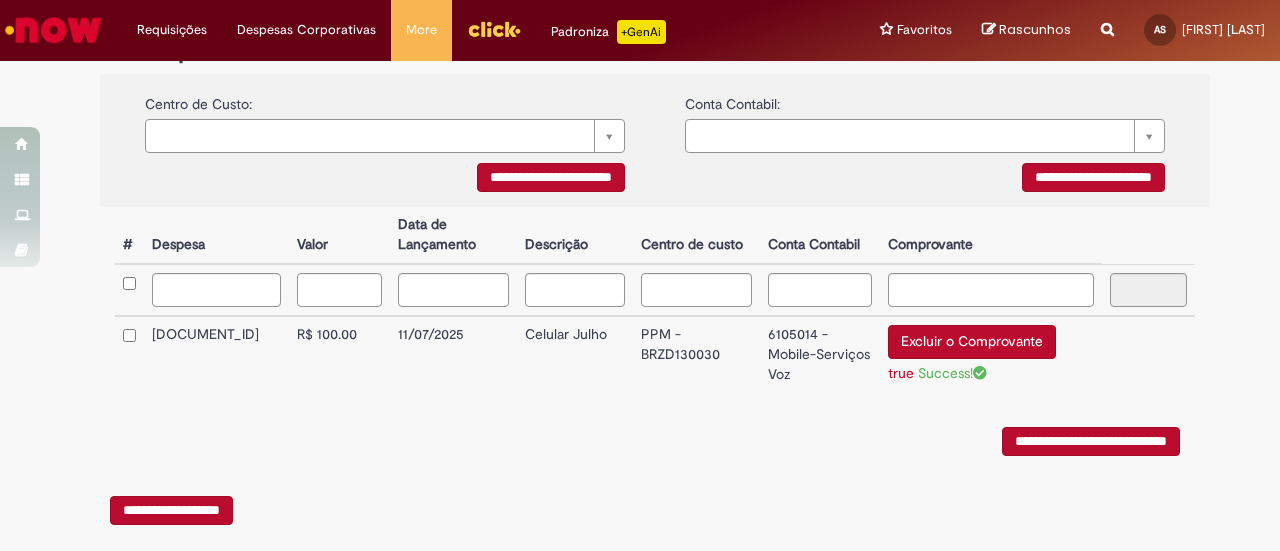 click on "**********" at bounding box center [1091, 441] 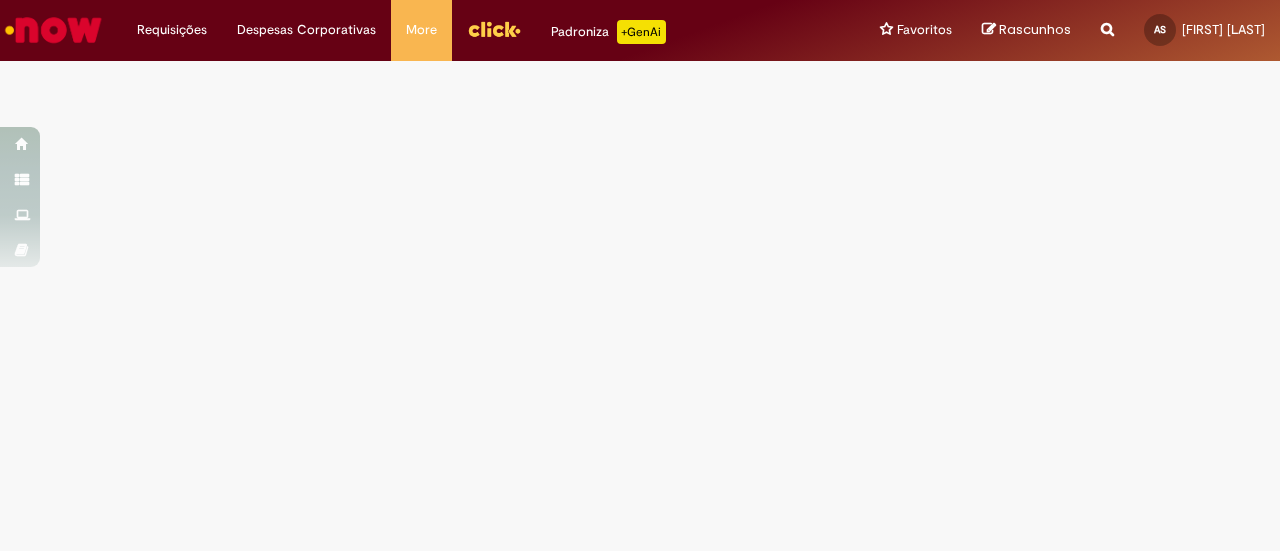 scroll, scrollTop: 0, scrollLeft: 0, axis: both 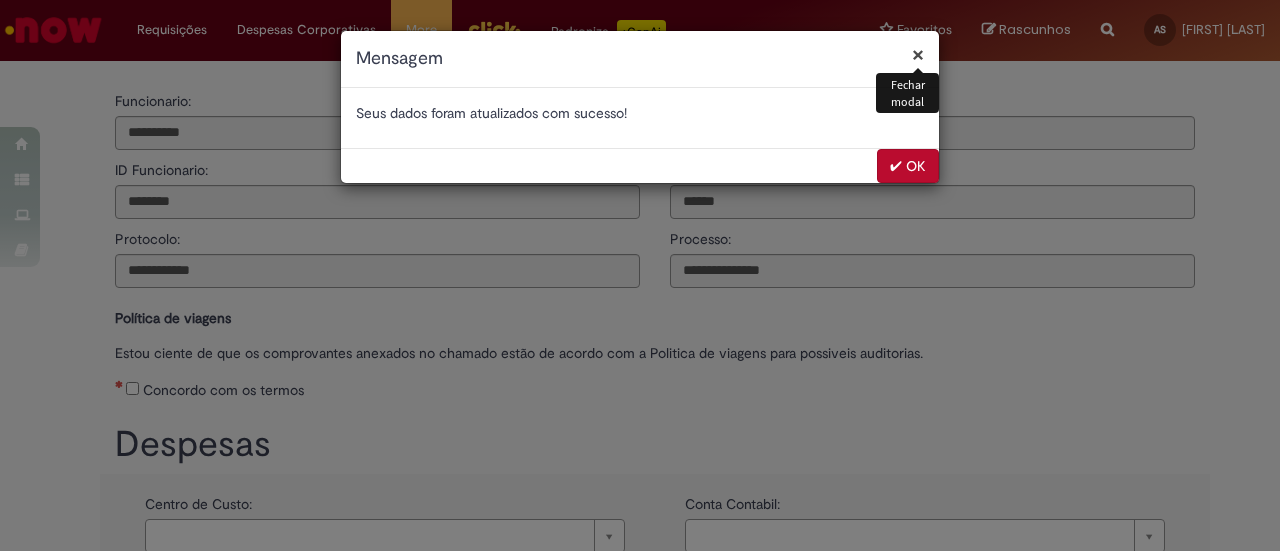 click on "✔ OK" at bounding box center [908, 166] 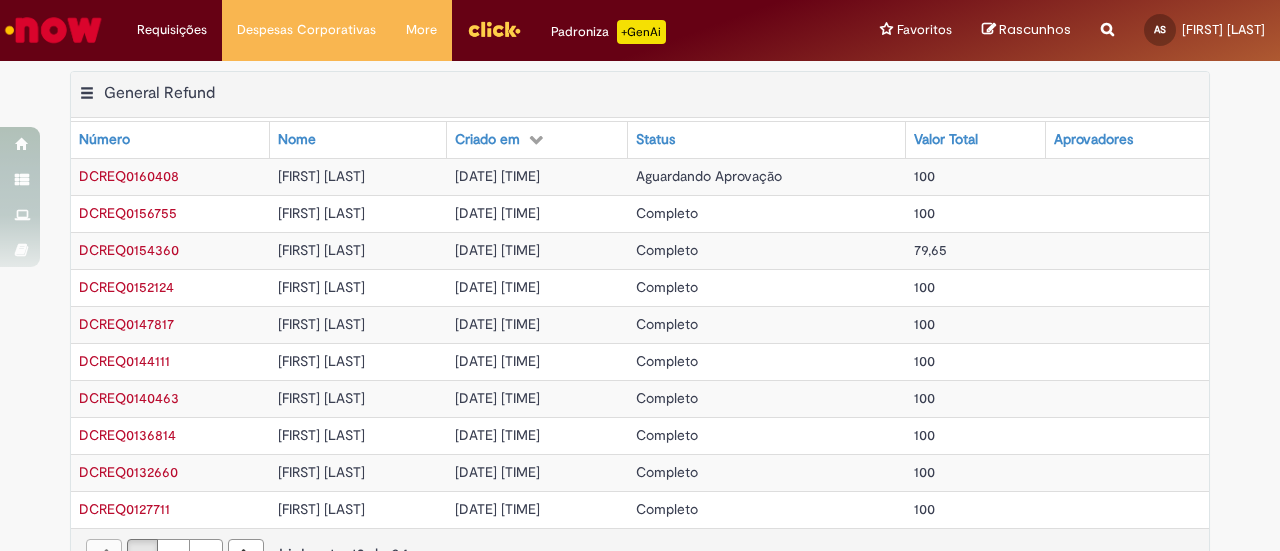 scroll, scrollTop: 0, scrollLeft: 0, axis: both 